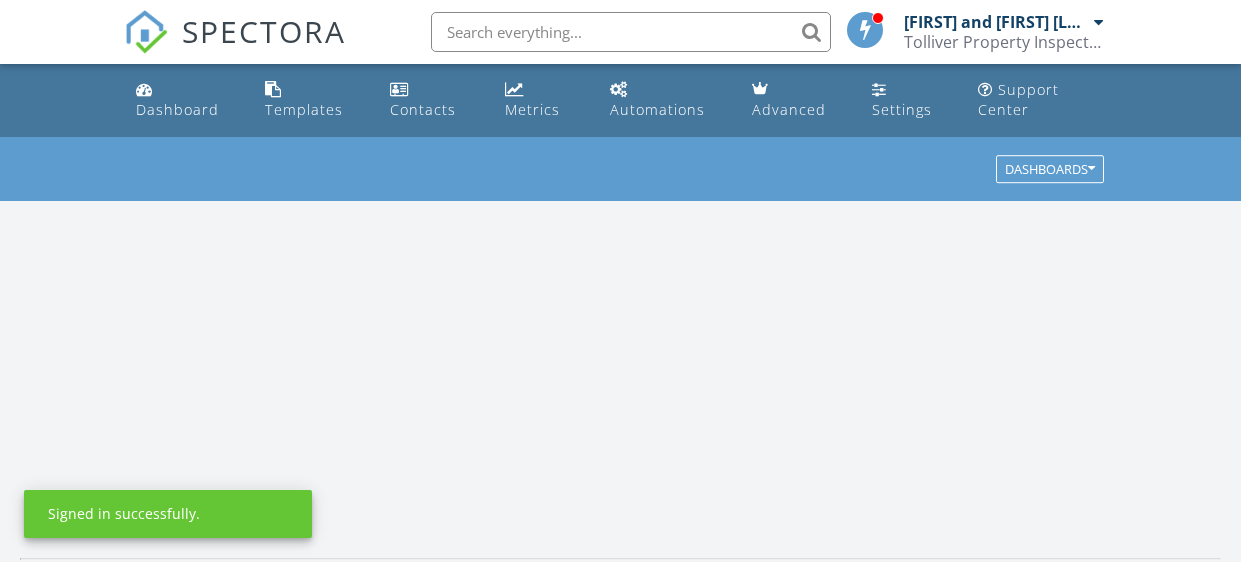 scroll, scrollTop: 0, scrollLeft: 0, axis: both 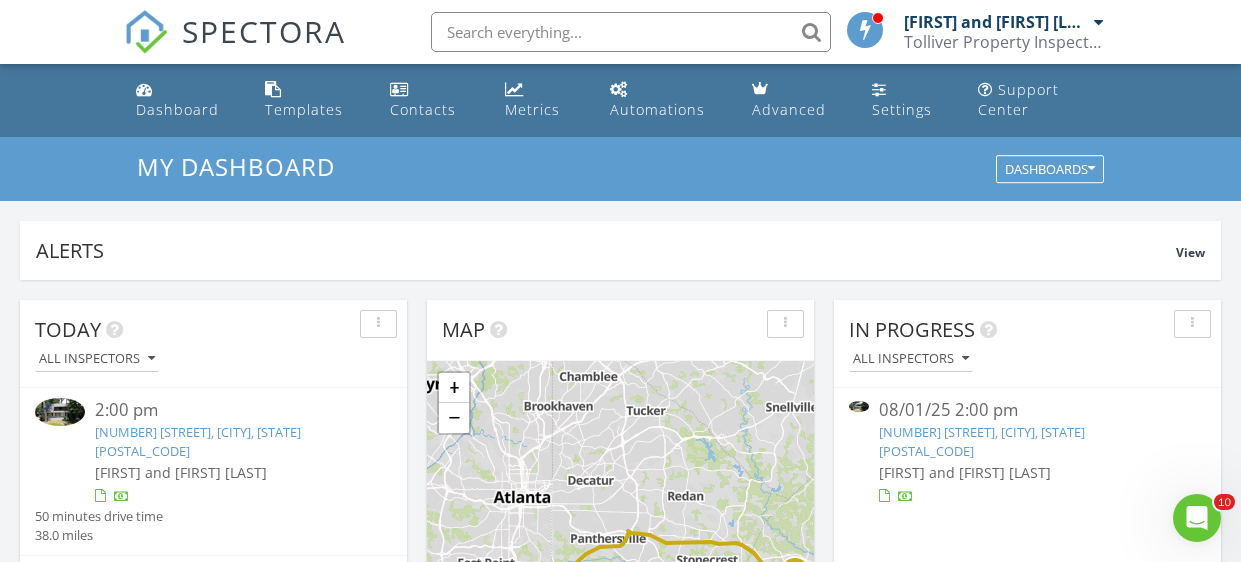 click on "[NUMBER] [STREET], [CITY], [STATE] [POSTAL_CODE]" at bounding box center (982, 441) 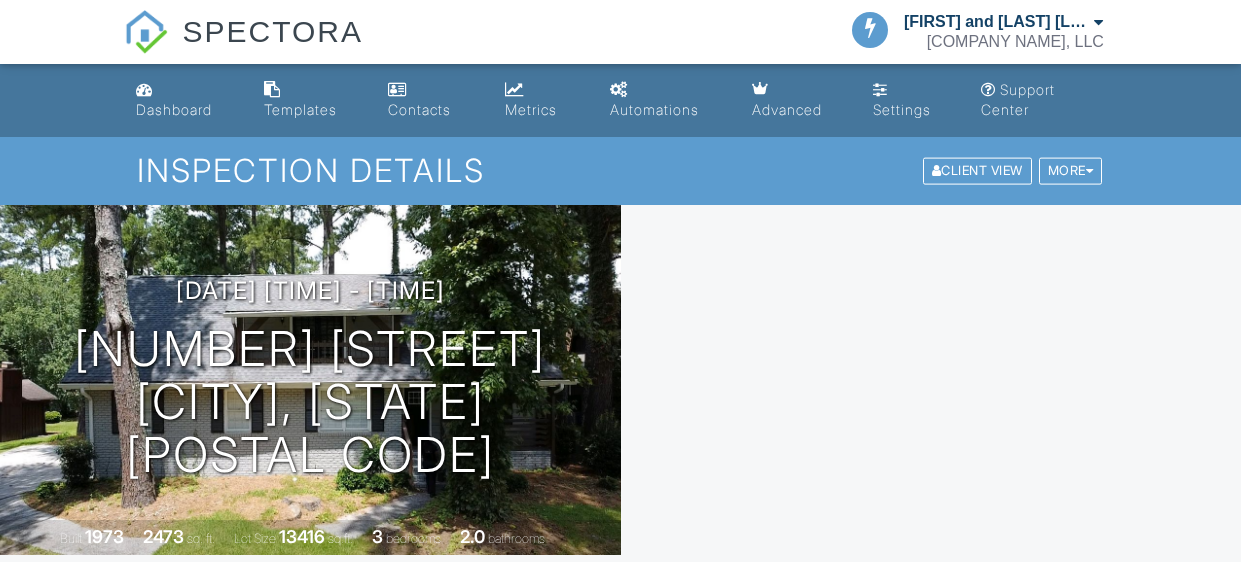 scroll, scrollTop: 0, scrollLeft: 0, axis: both 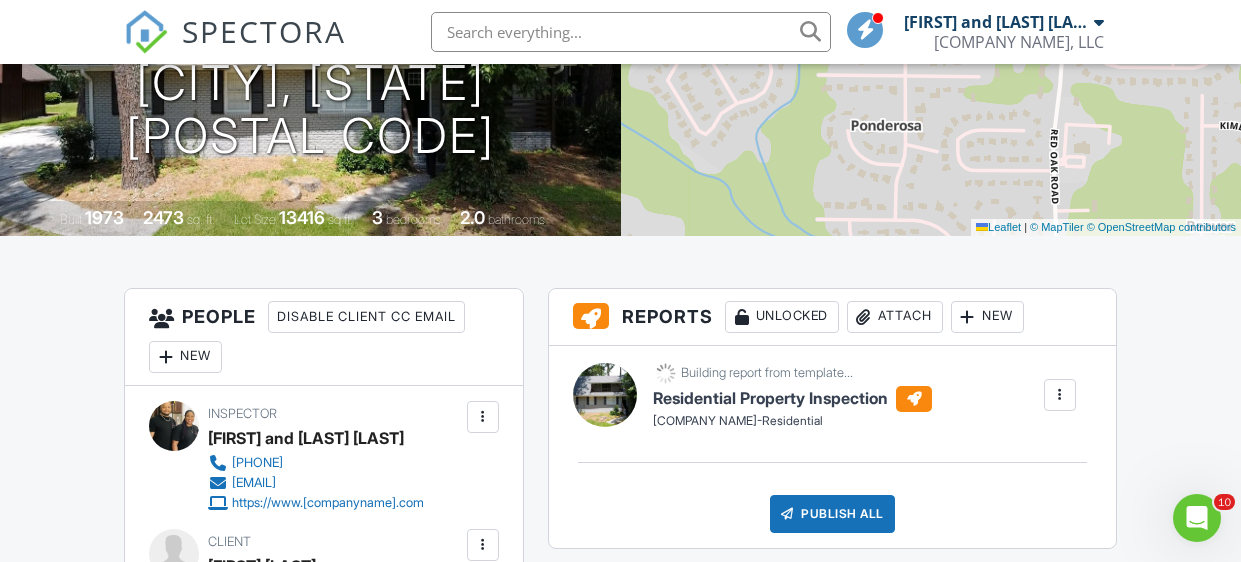 click on "Dashboard
Templates
Contacts
Metrics
Automations
Advanced
Settings
Support Center
Inspection Details
Client View
More
Property Details
Reschedule
Reorder / Copy
Share
Cancel
Delete
Print Order
Convert to V9
View Change Log
08/01/2025  2:00 pm
- 7:00 pm
3225 Redona Dr
Atlanta, GA 30349
Built
1973
2473
sq. ft.
Lot Size
13416
sq.ft.
3
bedrooms
2.0
bathrooms
+ −  Leaflet   |   © MapTiler   © OpenStreetMap contributors
All emails and texts are disabled for this inspection!
Turn on emails and texts
Turn on and Requeue Notifications
Reports
Unlocked
Attach
New
Residential Property Inspection
Edit
View" at bounding box center (620, 1252) 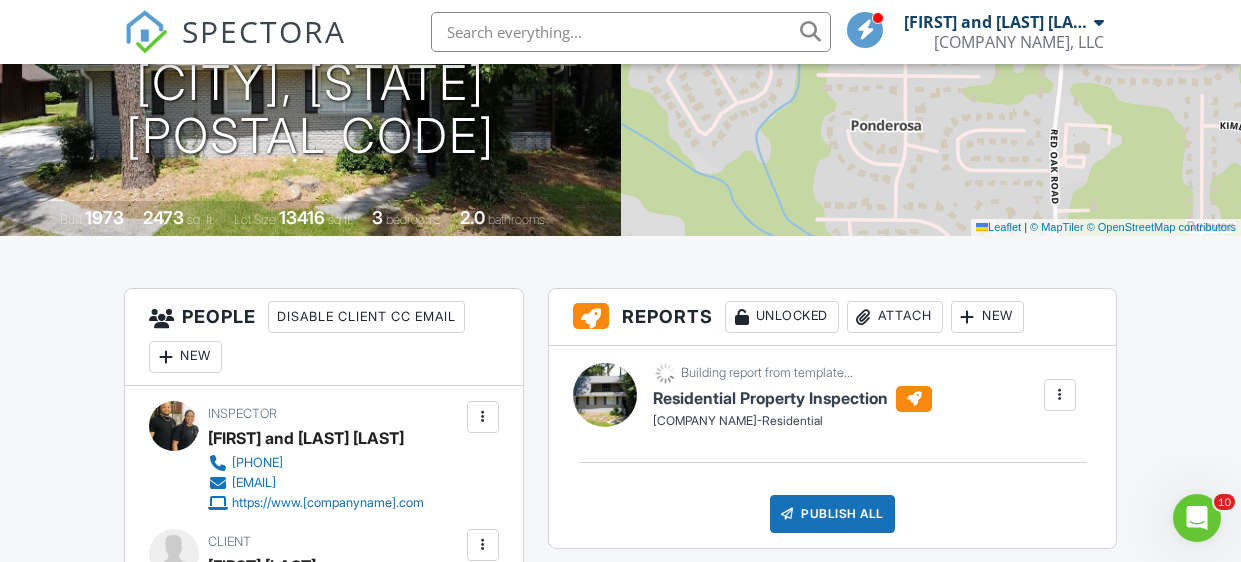 click 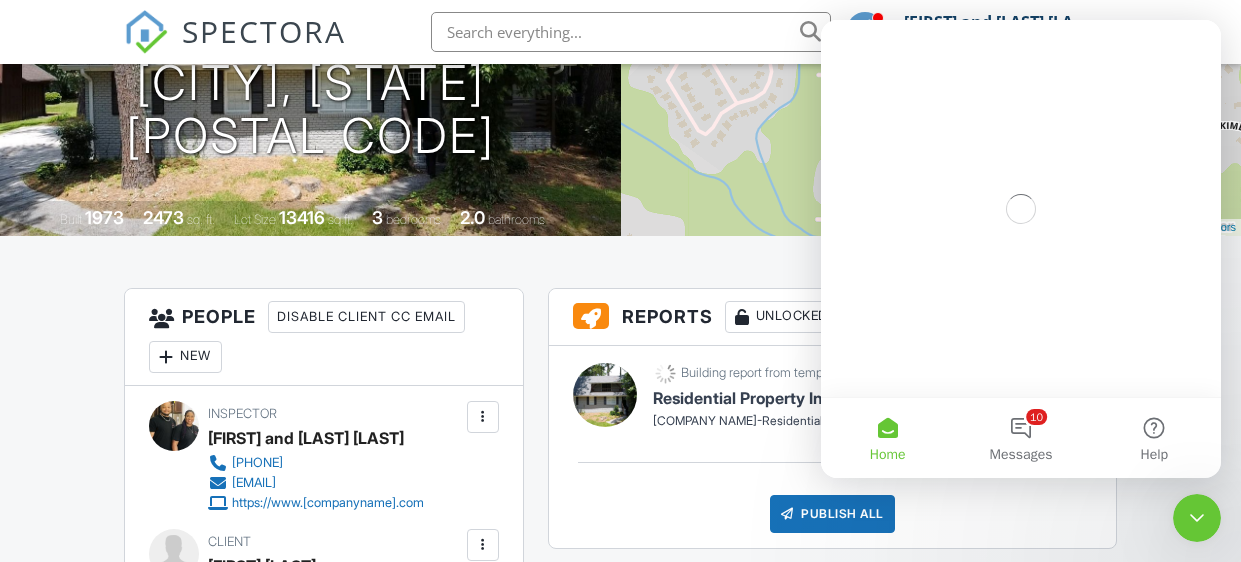 scroll, scrollTop: 0, scrollLeft: 0, axis: both 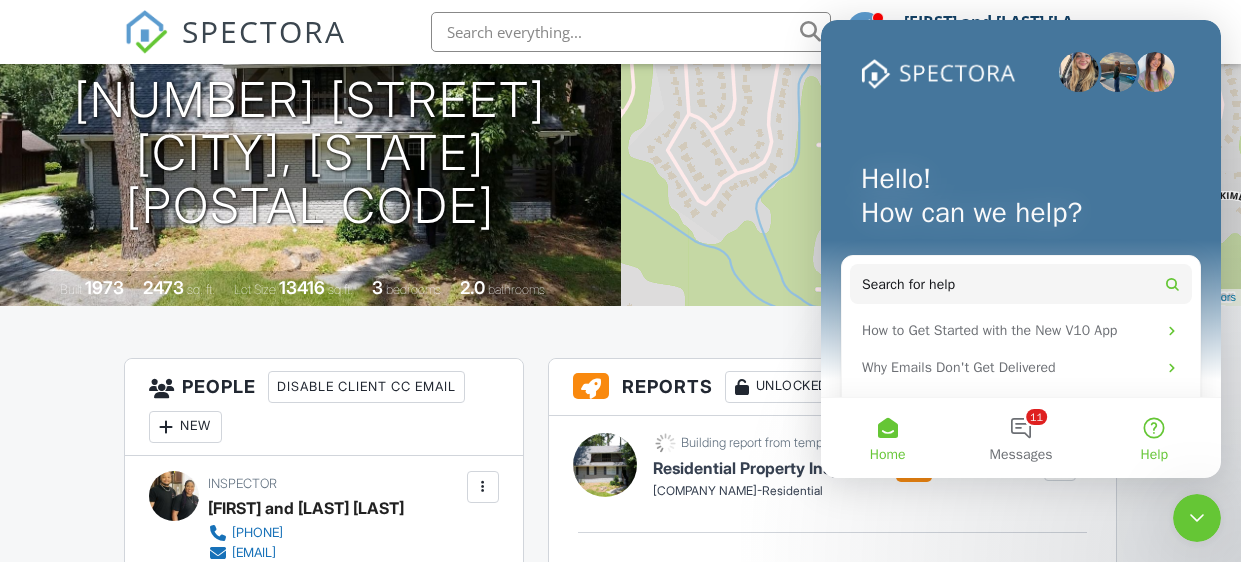 click on "Help" at bounding box center [1154, 438] 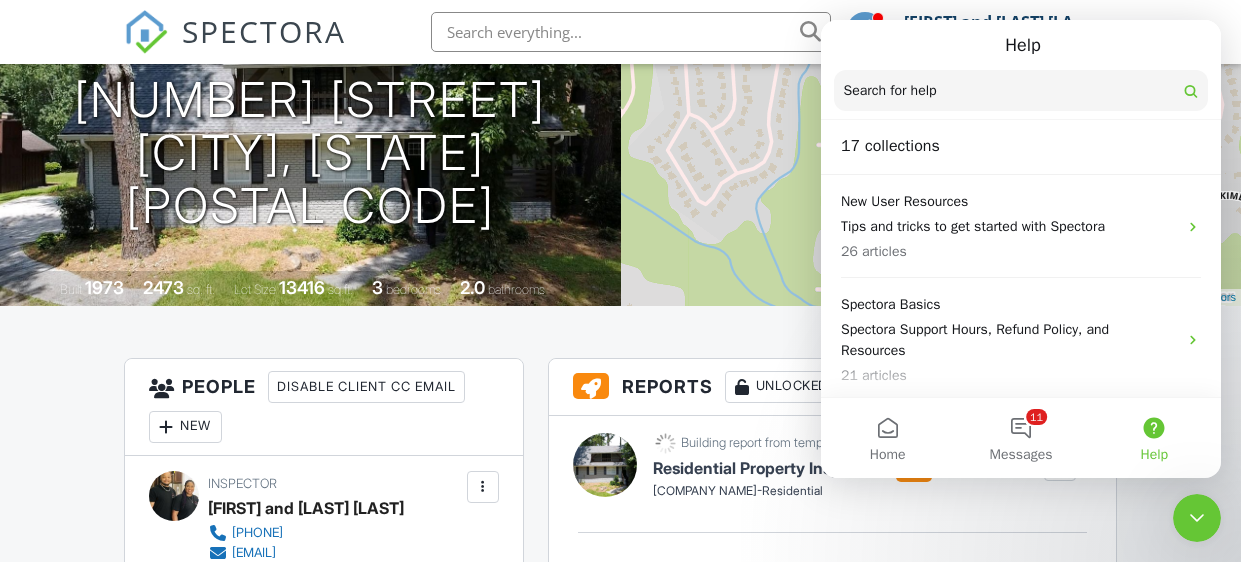 click on "Help" at bounding box center [1154, 438] 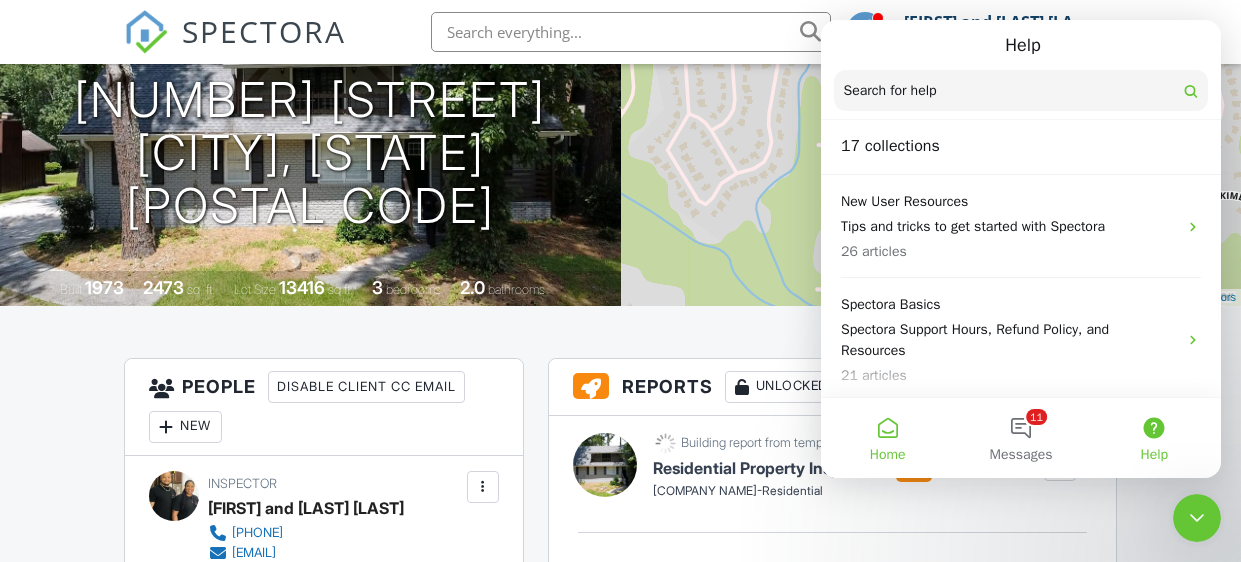 click on "Home" at bounding box center (887, 438) 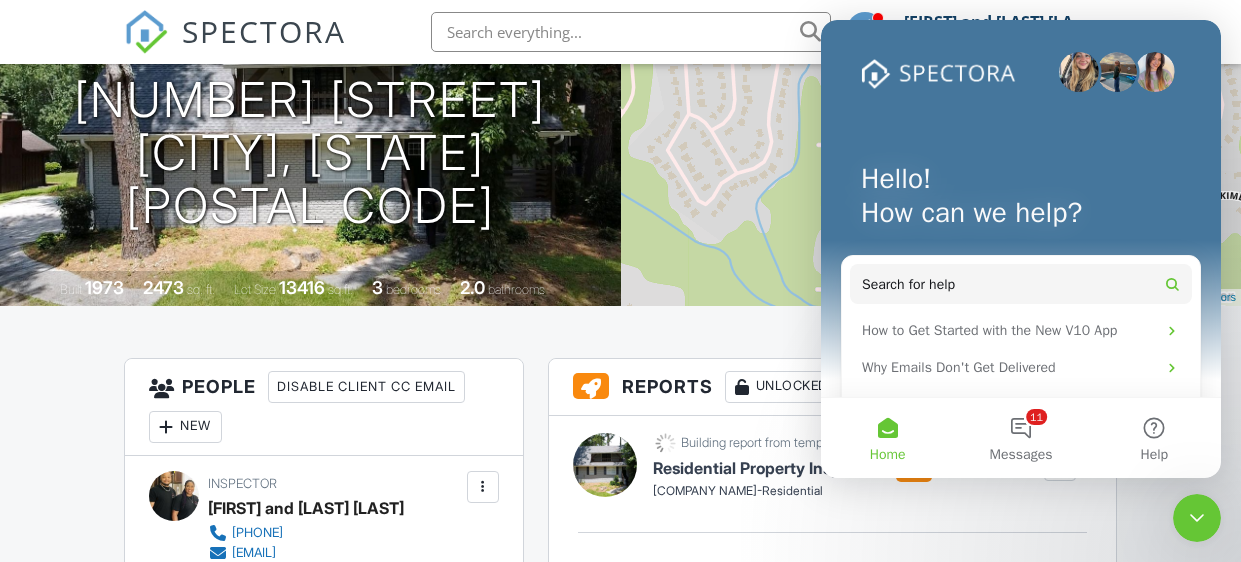 click at bounding box center (1197, 518) 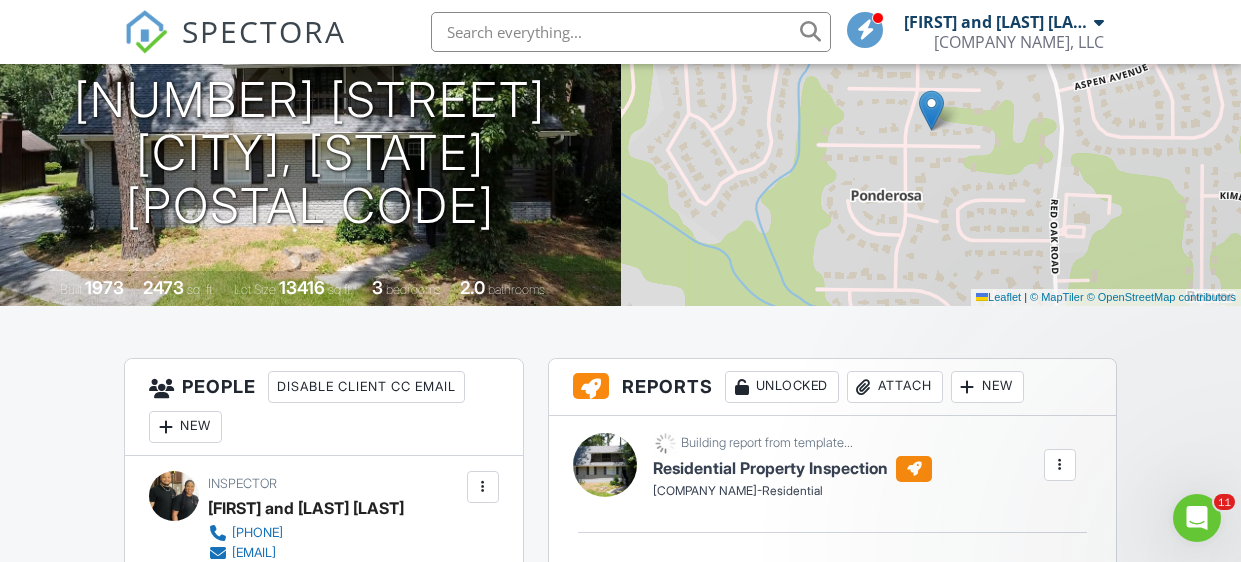 scroll, scrollTop: 0, scrollLeft: 0, axis: both 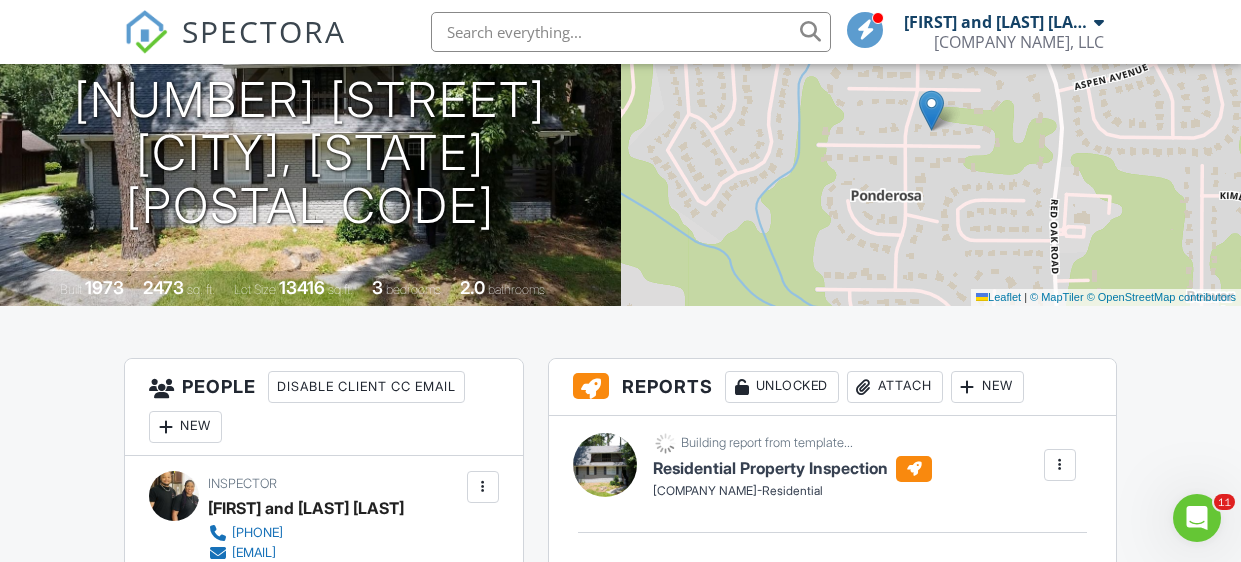 click 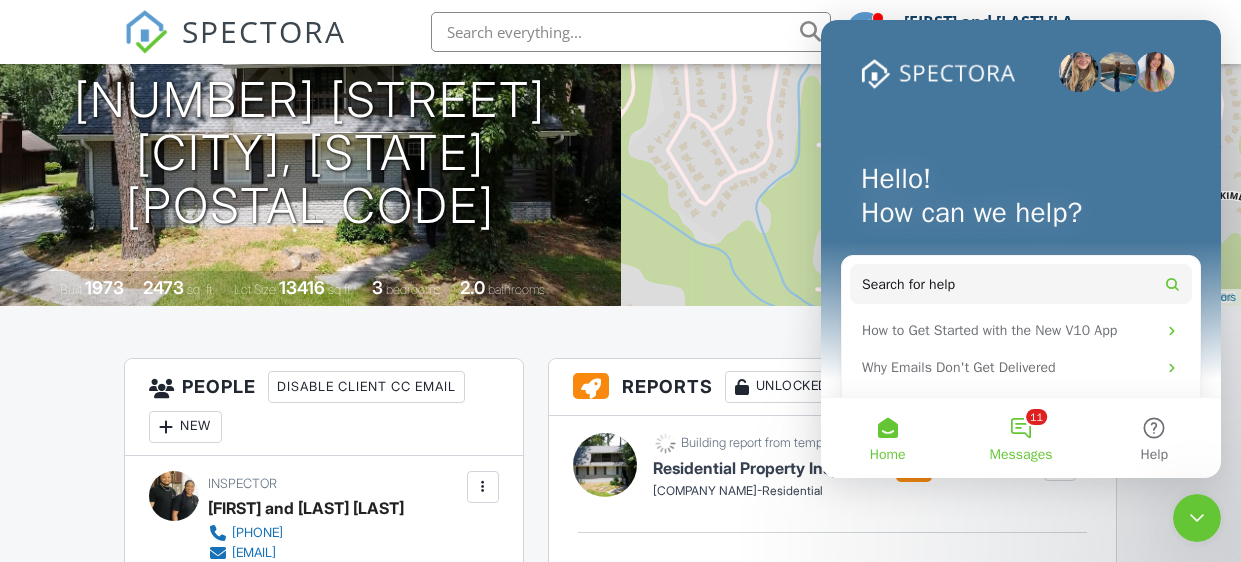 click on "11 Messages" at bounding box center (1020, 438) 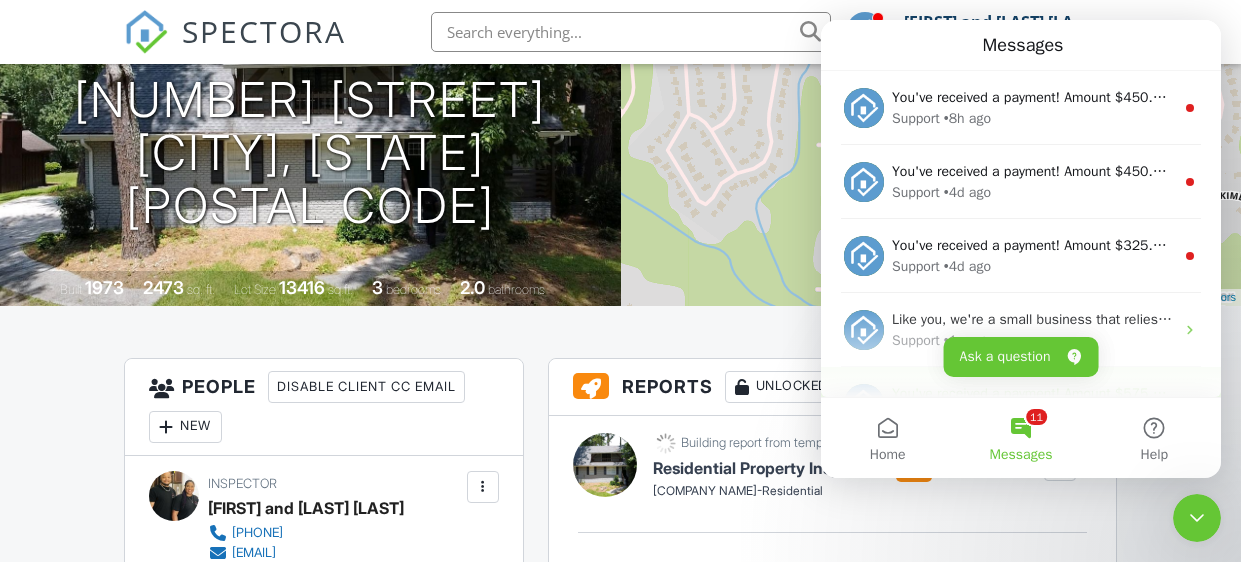 click on "You've received a payment!  Amount  $575.00  Fee  $16.11  Net  $558.89  Transaction #  pi_3Ro2i3K7snlDGpRF1crB6yOR  Inspection  1032 standard dr , Atlanta, GA 30319 Payouts to your bank or debit card occur on a daily basis. Each payment usually takes two business days to process. You can view your pending payout amount here. If you have any questions reach out on our chat bubble at app.spectora.com. Support •  1w ago" at bounding box center (1021, 404) 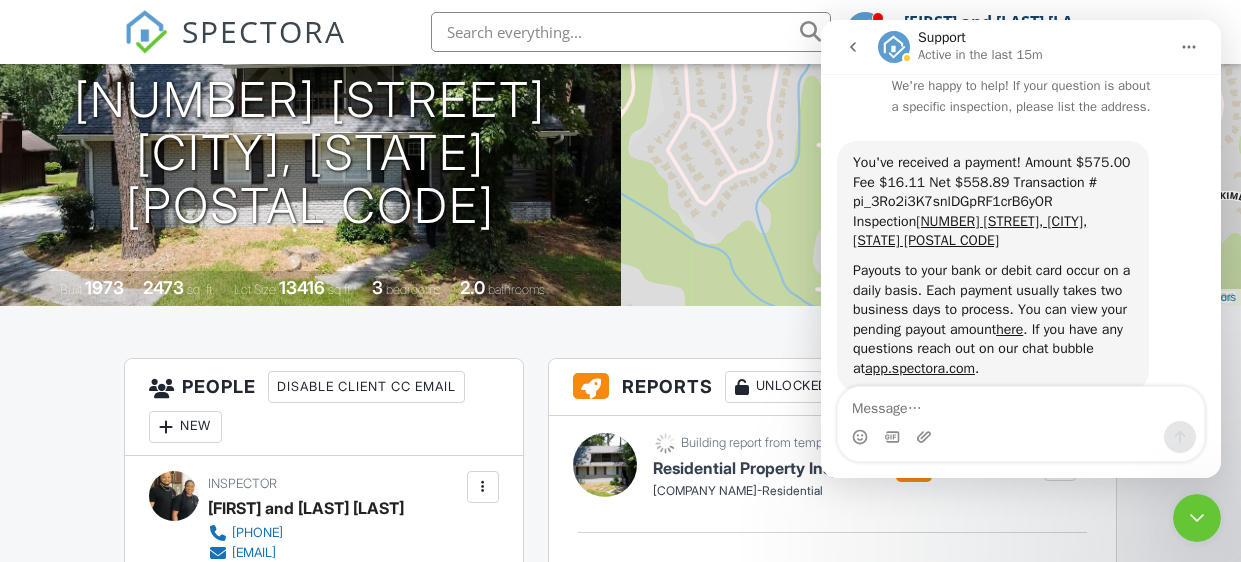 scroll, scrollTop: 39, scrollLeft: 0, axis: vertical 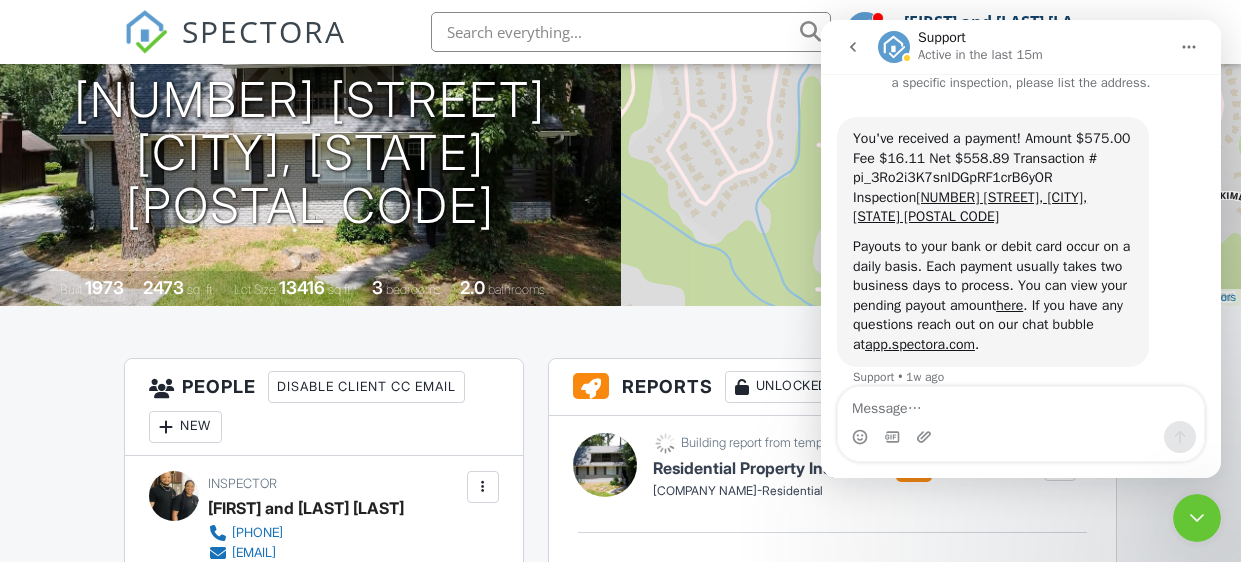 click on "You've received a payment!  Amount  $575.00  Fee  $16.11  Net  $558.89  Transaction #  pi_3Ro2i3K7snlDGpRF1crB6yOR  Inspection   1032 standard dr , Atlanta, GA 30319 Payouts to your bank or debit card occur on a daily basis. Each payment usually takes two business days to process. You can view your pending payout amount  here . If you have any questions reach out on our chat bubble at  app.spectora.com . Support    •   1w ago" at bounding box center [1021, 264] 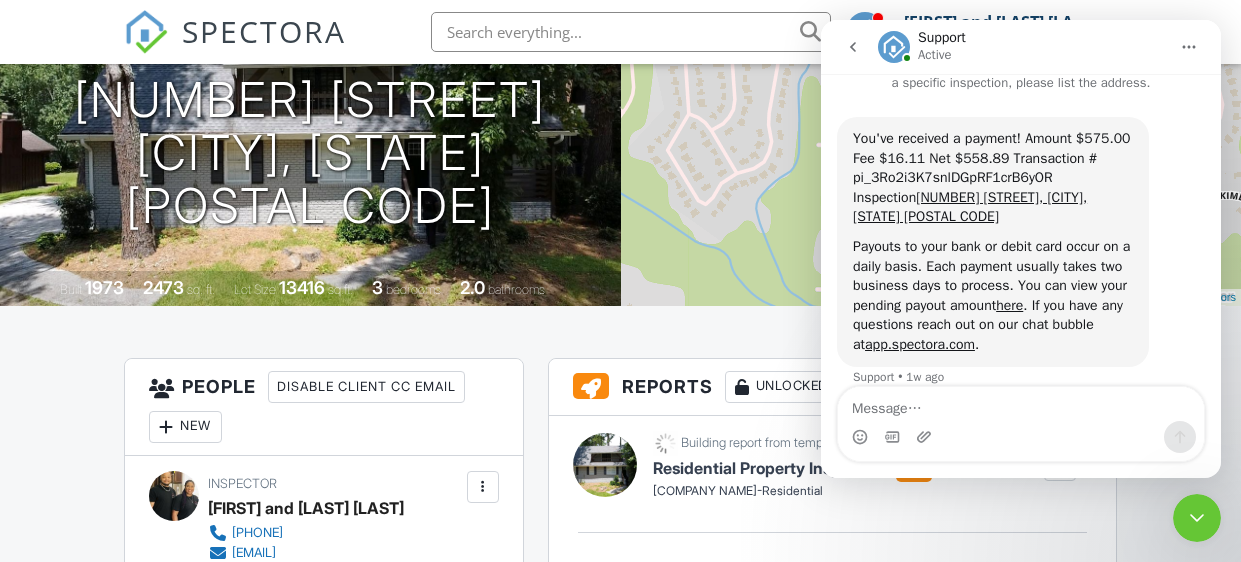 click on "Dashboard
Templates
Contacts
Metrics
Automations
Advanced
Settings
Support Center
Inspection Details
Client View
More
Property Details
Reschedule
Reorder / Copy
Share
Cancel
Delete
Print Order
Convert to V9
View Change Log
08/01/2025  2:00 pm
- 7:00 pm
3225 Redona Dr
Atlanta, GA 30349
Built
1973
2473
sq. ft.
Lot Size
13416
sq.ft.
3
bedrooms
2.0
bathrooms
+ −  Leaflet   |   © MapTiler   © OpenStreetMap contributors
All emails and texts are disabled for this inspection!
Turn on emails and texts
Turn on and Requeue Notifications
Reports
Unlocked
Attach
New
Residential Property Inspection
Edit
View" at bounding box center [620, 1322] 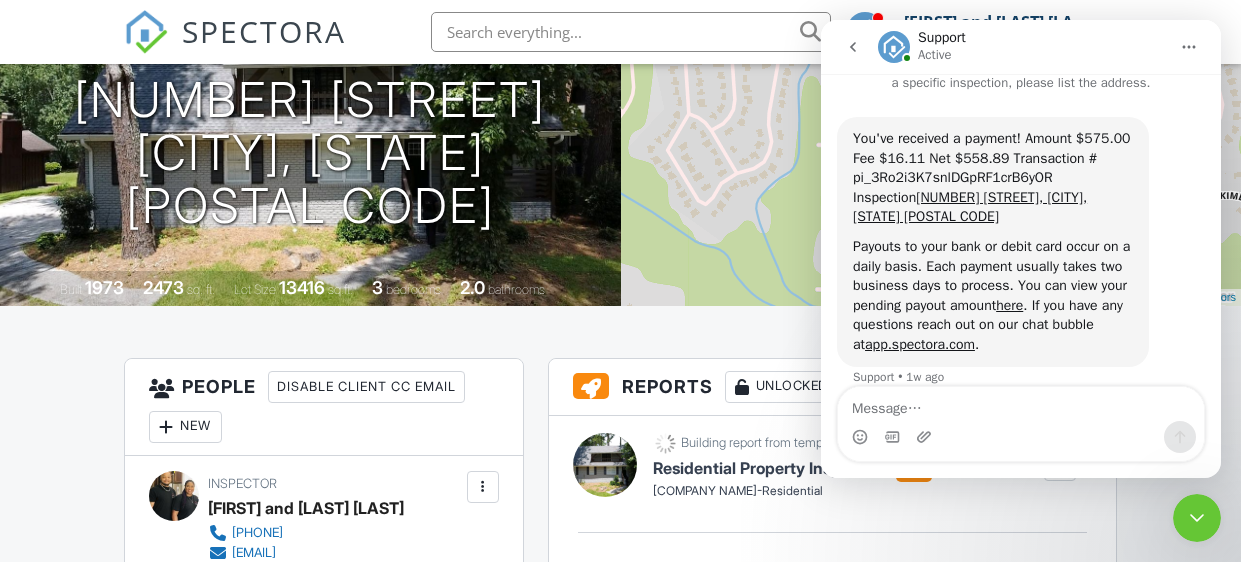 click on "Dashboard
Templates
Contacts
Metrics
Automations
Advanced
Settings
Support Center
Inspection Details
Client View
More
Property Details
Reschedule
Reorder / Copy
Share
Cancel
Delete
Print Order
Convert to V9
View Change Log
08/01/2025  2:00 pm
- 7:00 pm
3225 Redona Dr
Atlanta, GA 30349
Built
1973
2473
sq. ft.
Lot Size
13416
sq.ft.
3
bedrooms
2.0
bathrooms
+ −  Leaflet   |   © MapTiler   © OpenStreetMap contributors
All emails and texts are disabled for this inspection!
Turn on emails and texts
Turn on and Requeue Notifications
Reports
Unlocked
Attach
New
Residential Property Inspection
Edit
View" at bounding box center [620, 1322] 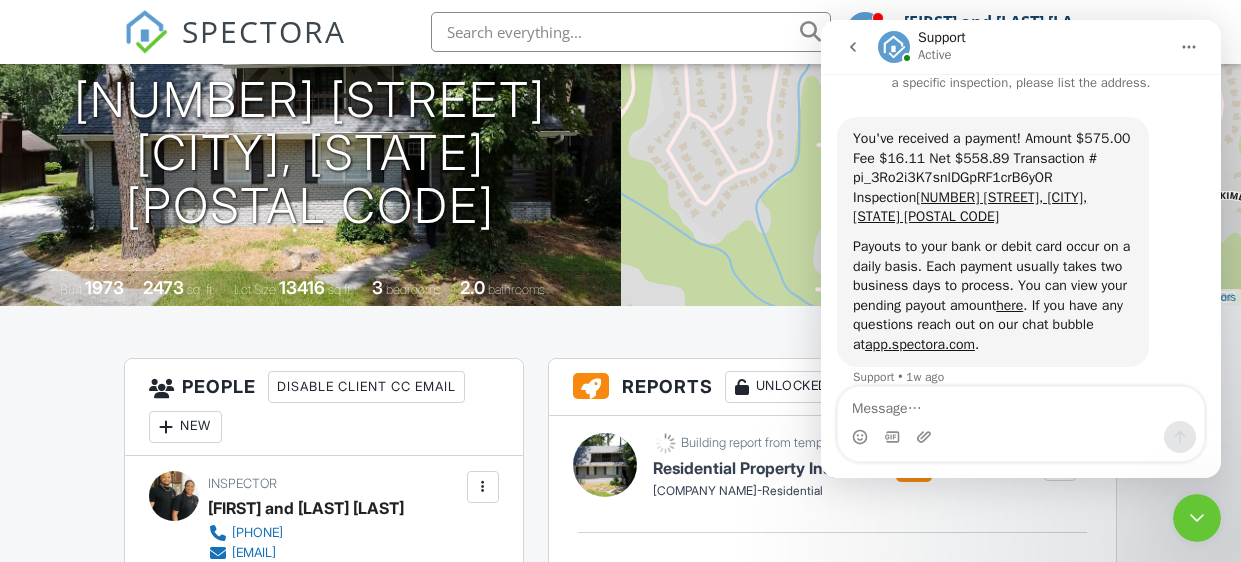 click on "Residential Property Inspection
Tolliver Property Inspections-Residential
Edit
View
Residential Property Inspection
Tolliver Property Inspections-Residential
Building report from template...
Quick Publish
Copy
Delete
Publish All
Checking report completion" at bounding box center (832, 517) 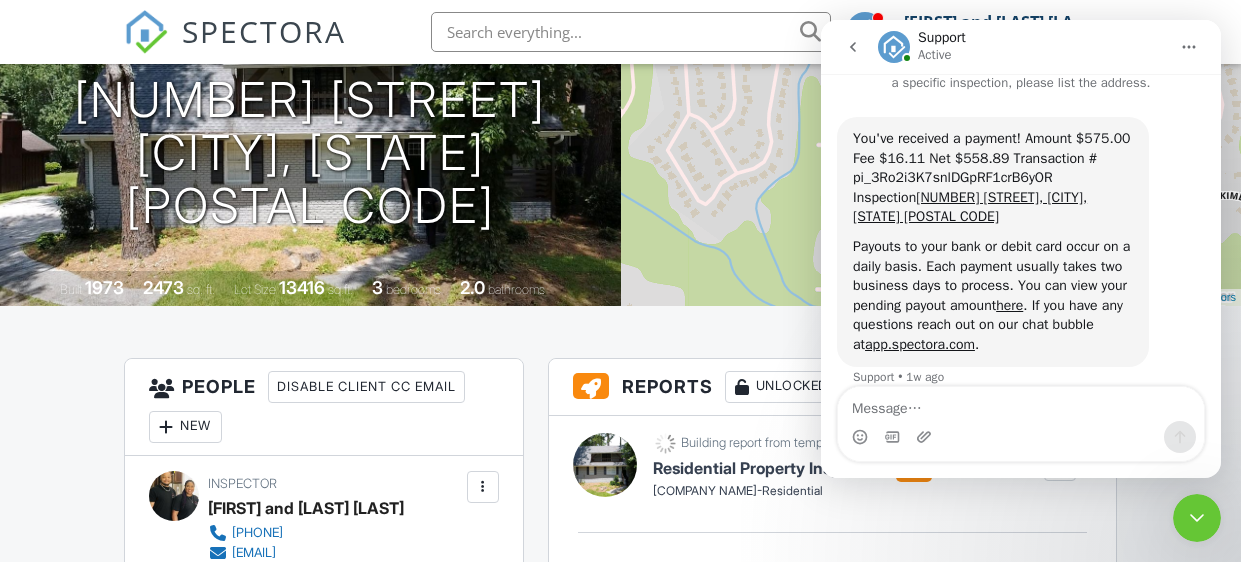 click on "Reports
Unlocked
Attach
New
Residential Property Inspection
Tolliver Property Inspections-Residential
Edit
View
Residential Property Inspection
Tolliver Property Inspections-Residential
Building report from template...
Quick Publish
Copy
Delete
Publish All
Checking report completion
Publish report?
Before publishing from the web, click "Preview/Publish" in the Report Editor to save your changes ( don't know where that is? ). If this is not clicked, your latest changes may not appear in the report.
This will make this report available to your client and/or agent. It will not send out a notification.
To send an email, use 'Publish All' below or jump into the report and use the 'Publish' button there.
Cancel
Publish
Share archived report
To
Subject
Text
Inline Style Large" at bounding box center [832, 1211] 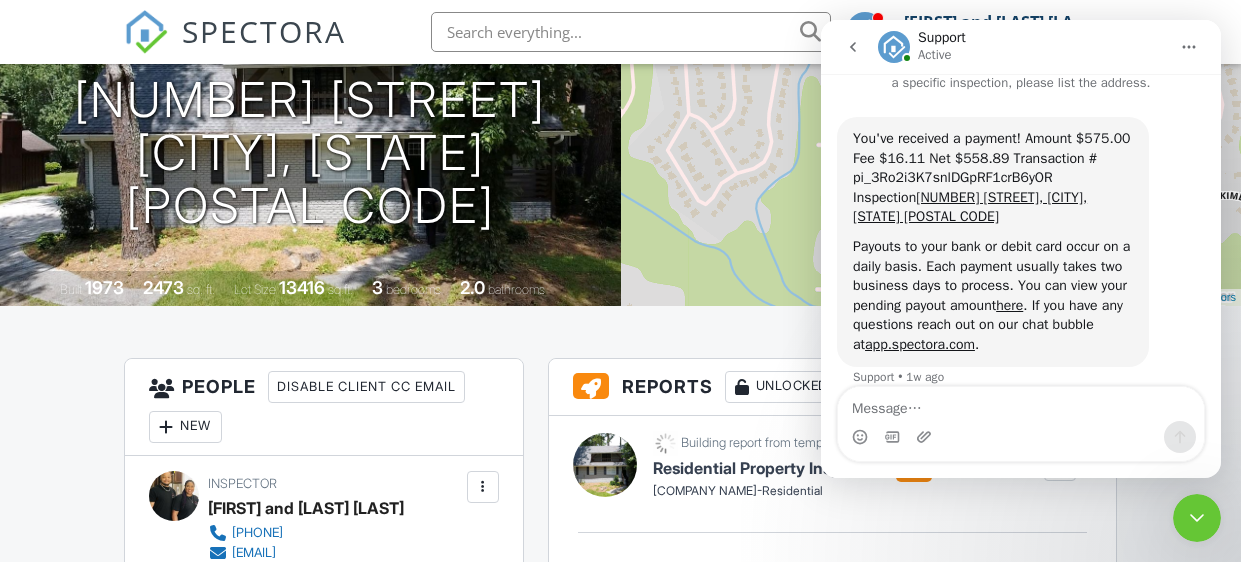 click on "All emails and texts are disabled for this inspection!
All emails and texts have been disabled for this inspection. This may have happened due to someone manually disabling them or this inspection being unconfirmed when it was scheduled. To re-enable emails and texts for this inspection, click the button below.
Turn on emails and texts
Turn on and Requeue Notifications
Reports
Unlocked
Attach
New
Residential Property Inspection
Tolliver Property Inspections-Residential
Edit
View
Residential Property Inspection
Tolliver Property Inspections-Residential
Building report from template...
Quick Publish
Copy
Delete
Publish All
Checking report completion
Publish report?
Before publishing from the web, click "Preview/Publish" in the Report Editor to save your changes ( don't know where that is?" at bounding box center (620, 1578) 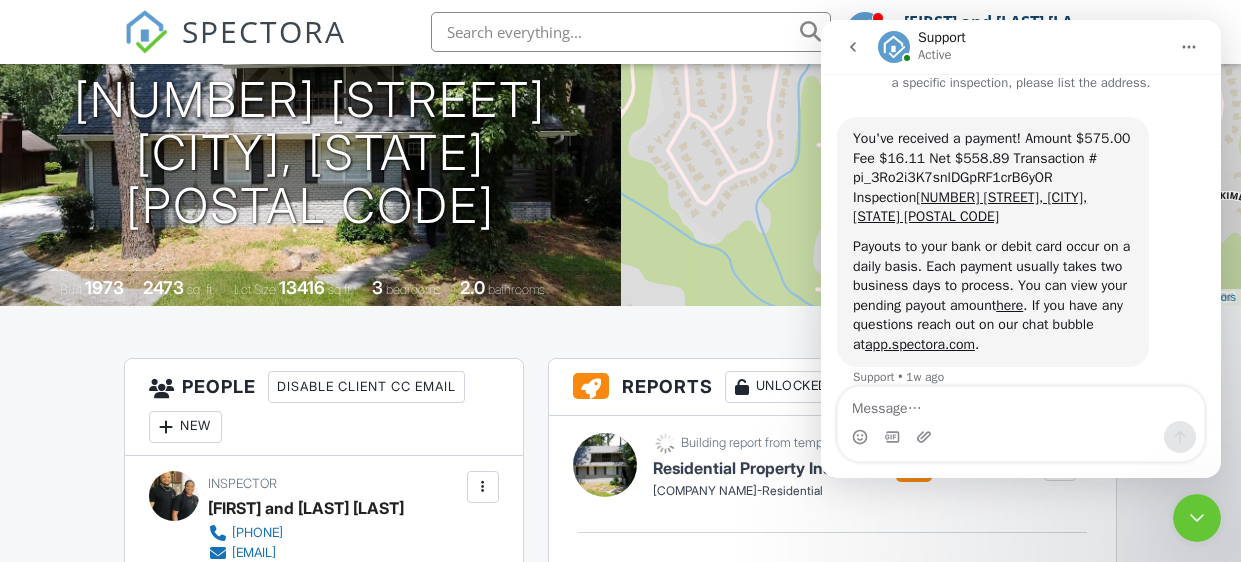 click on "All emails and texts are disabled for this inspection!
All emails and texts have been disabled for this inspection. This may have happened due to someone manually disabling them or this inspection being unconfirmed when it was scheduled. To re-enable emails and texts for this inspection, click the button below.
Turn on emails and texts
Turn on and Requeue Notifications
Reports
Unlocked
Attach
New
Residential Property Inspection
Tolliver Property Inspections-Residential
Edit
View
Residential Property Inspection
Tolliver Property Inspections-Residential
Building report from template...
Quick Publish
Copy
Delete
Publish All
Checking report completion
Publish report?
Before publishing from the web, click "Preview/Publish" in the Report Editor to save your changes ( don't know where that is?" at bounding box center (620, 1578) 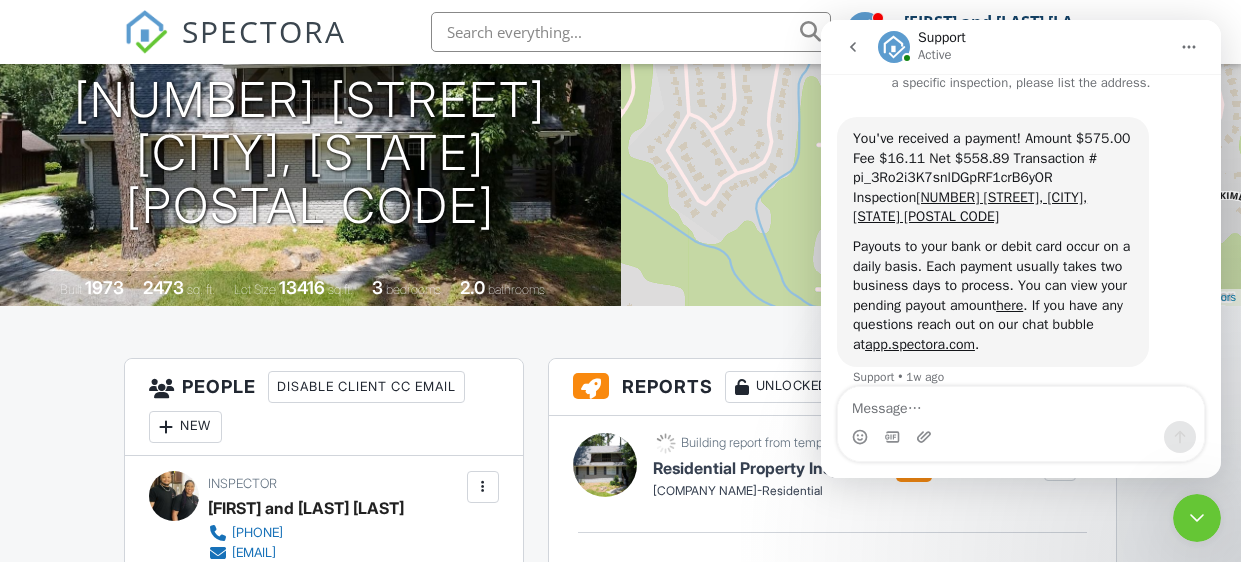 click 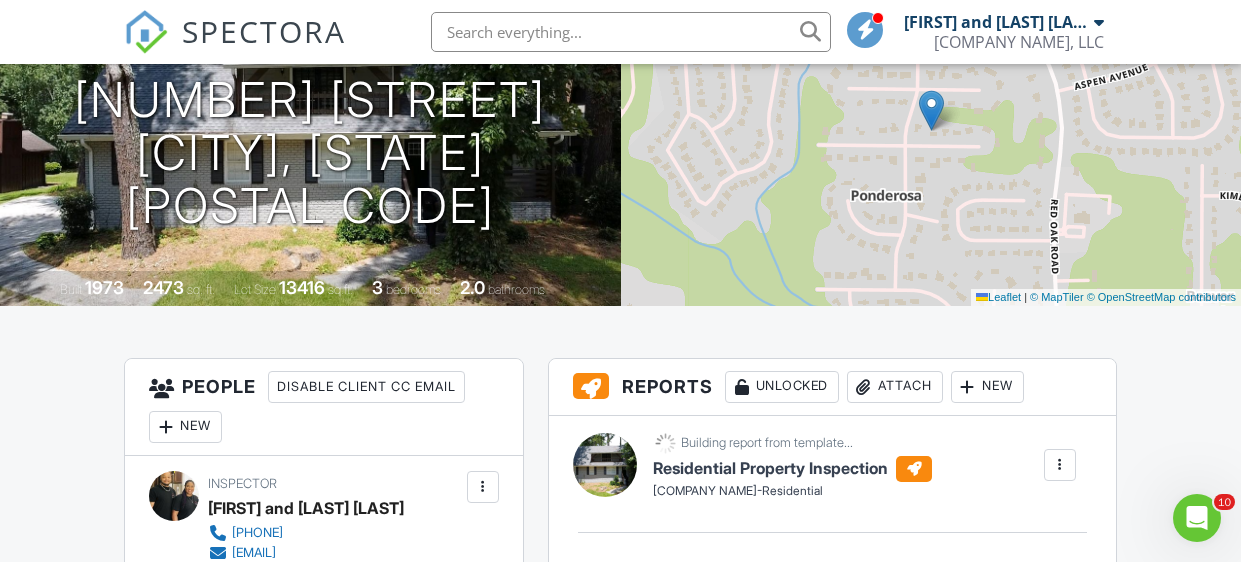click at bounding box center (864, 387) 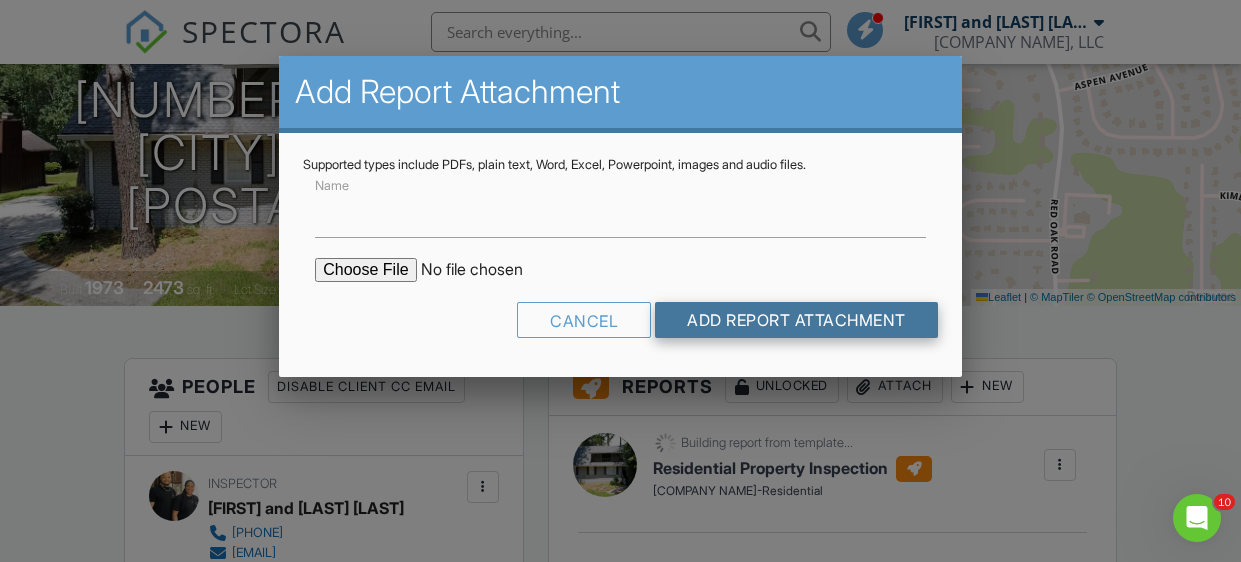 click on "Add Report Attachment" at bounding box center (796, 320) 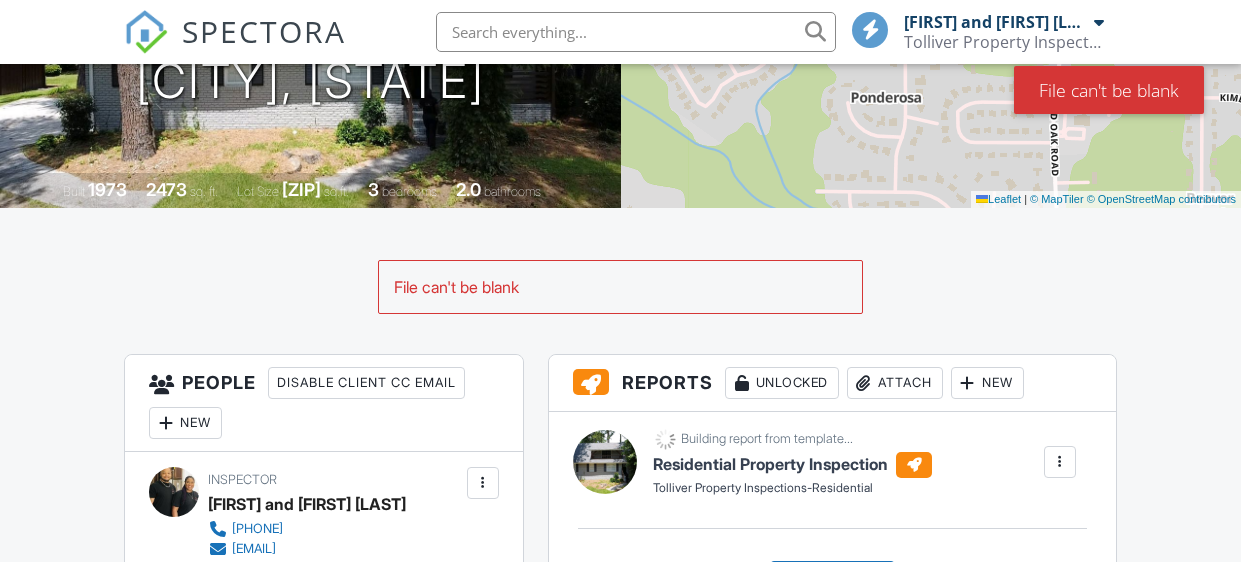 scroll, scrollTop: 408, scrollLeft: 0, axis: vertical 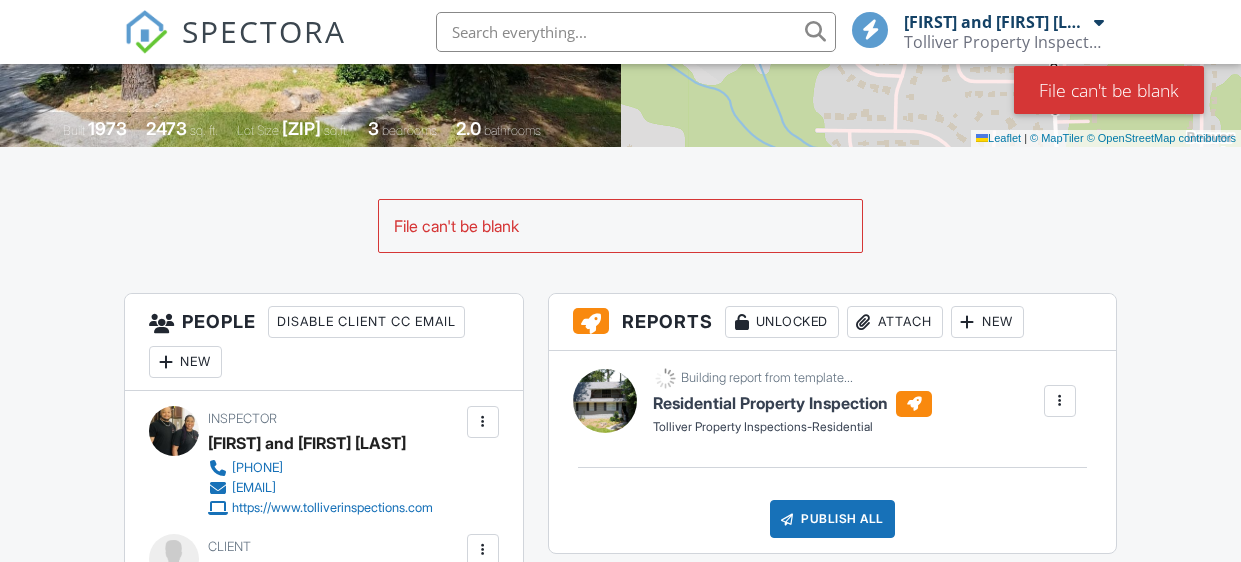 click at bounding box center [968, 322] 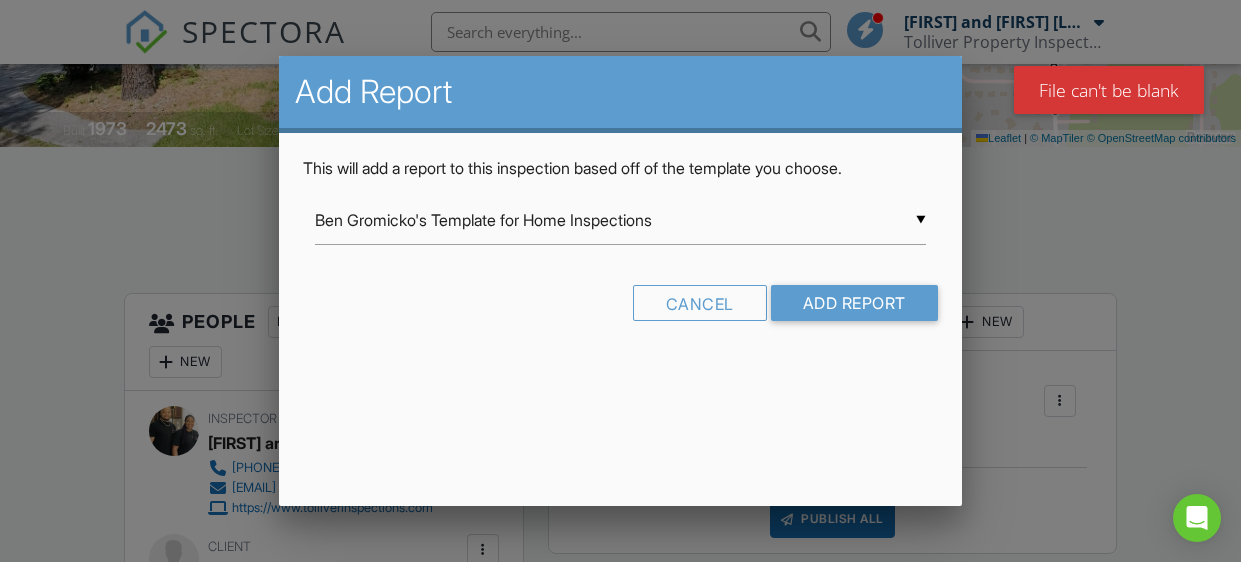 click on "Ben Gromicko's Template for Home Inspections" at bounding box center [620, 220] 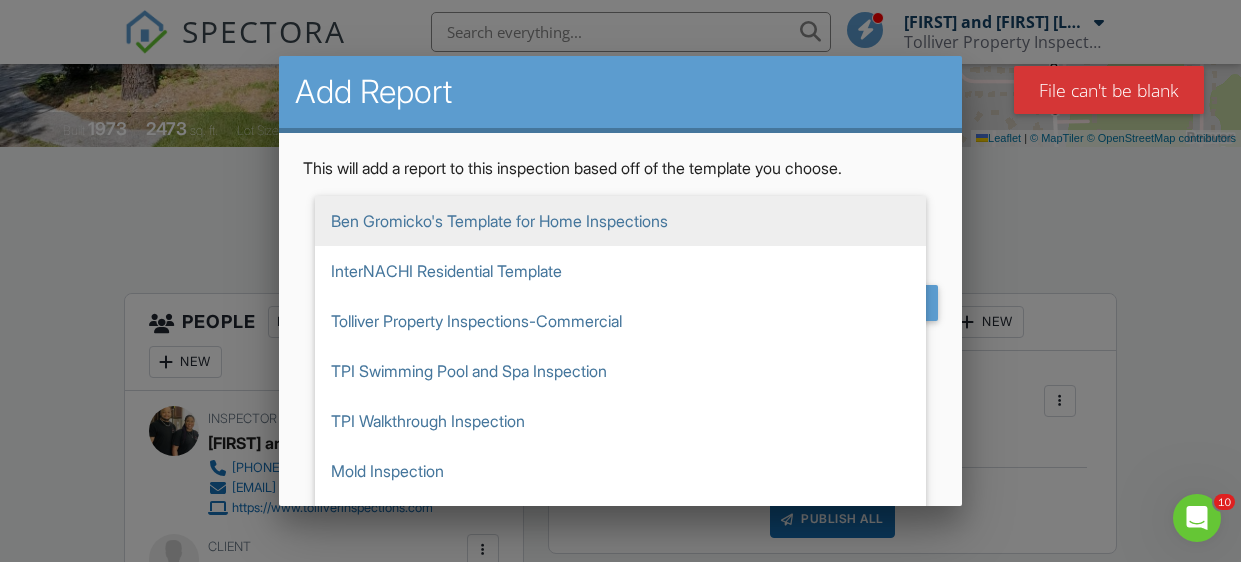 scroll, scrollTop: 0, scrollLeft: 0, axis: both 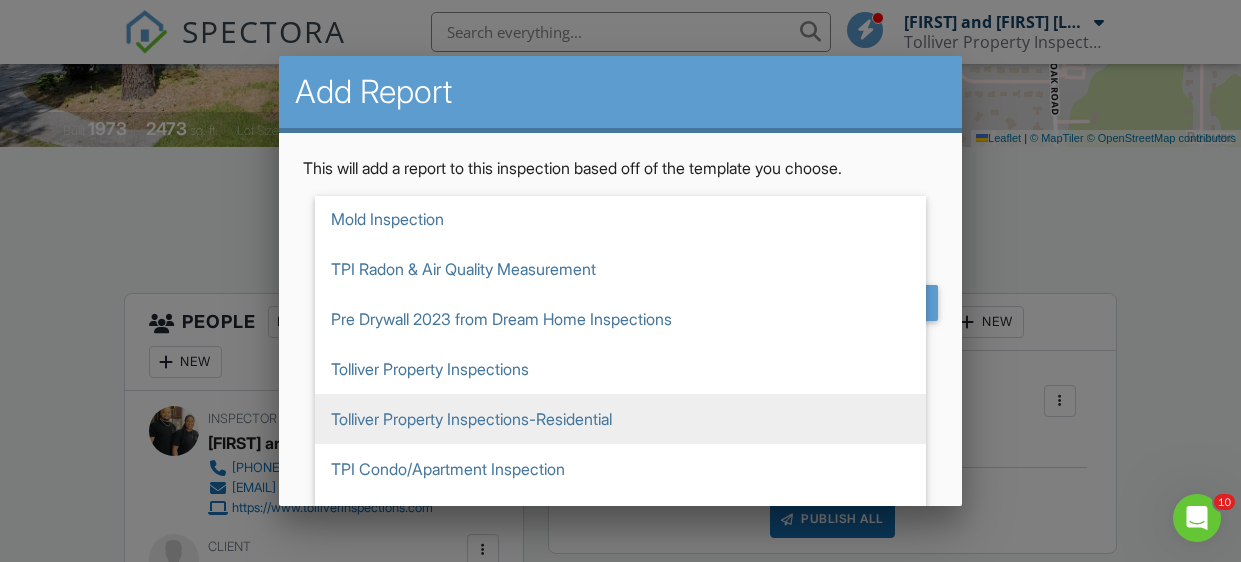 click on "Tolliver Property Inspections-Residential" at bounding box center [620, 419] 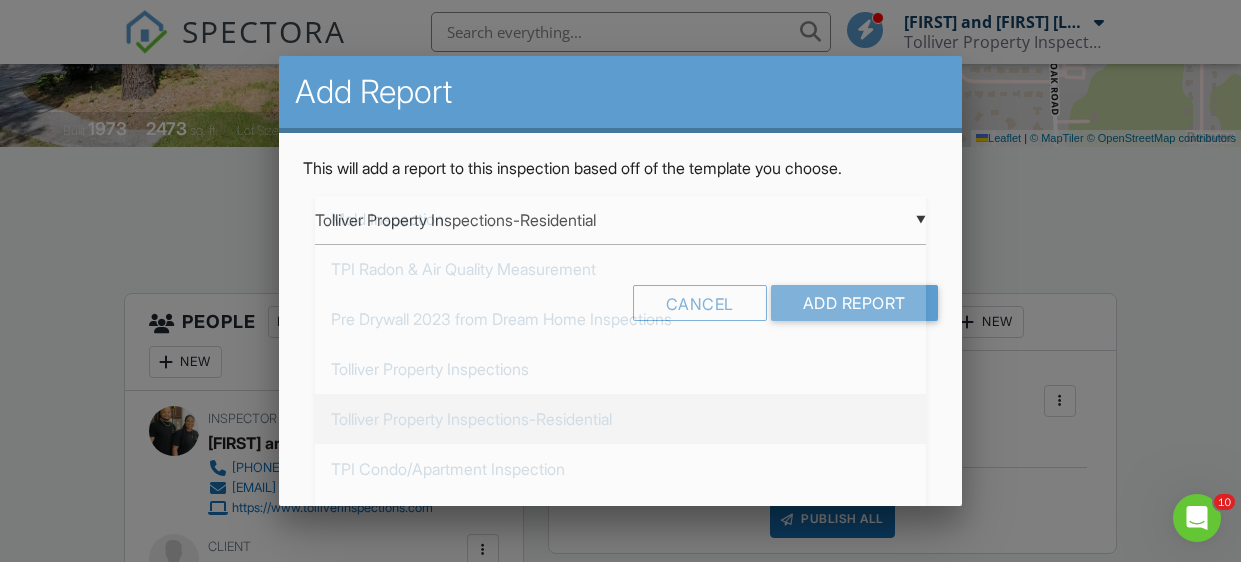 scroll, scrollTop: 433, scrollLeft: 0, axis: vertical 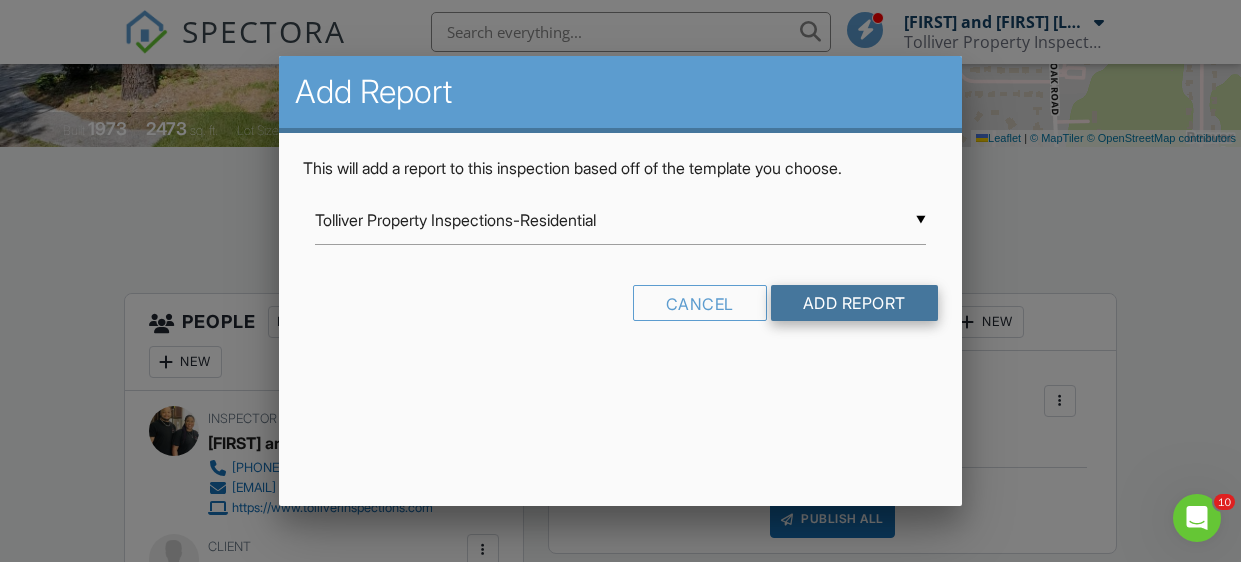 click on "Add Report" at bounding box center (854, 303) 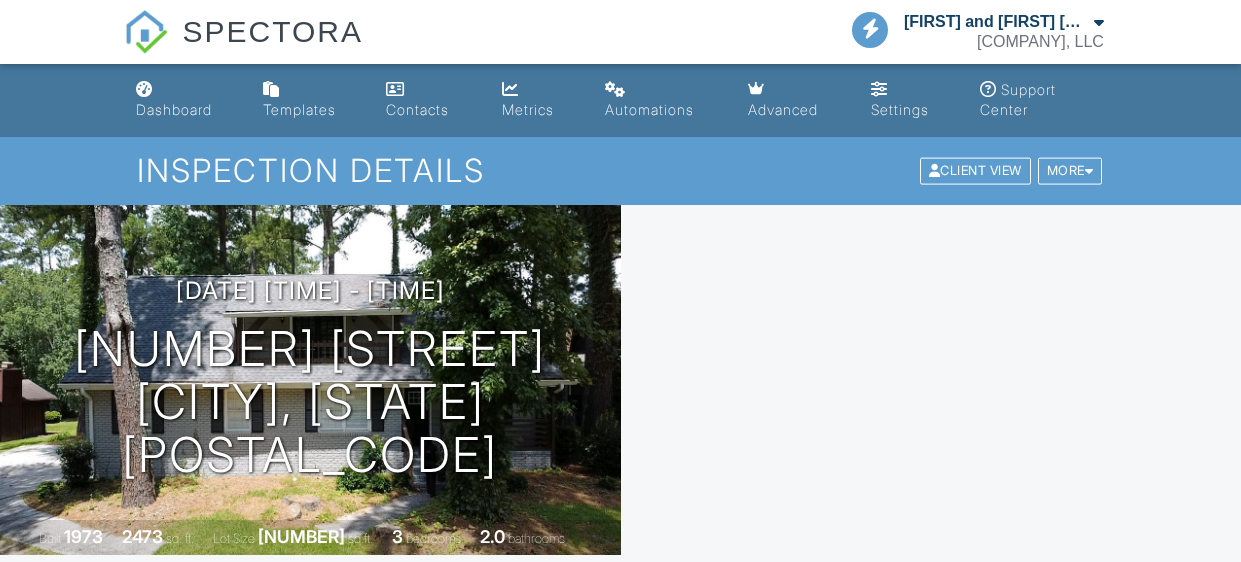 scroll, scrollTop: 0, scrollLeft: 0, axis: both 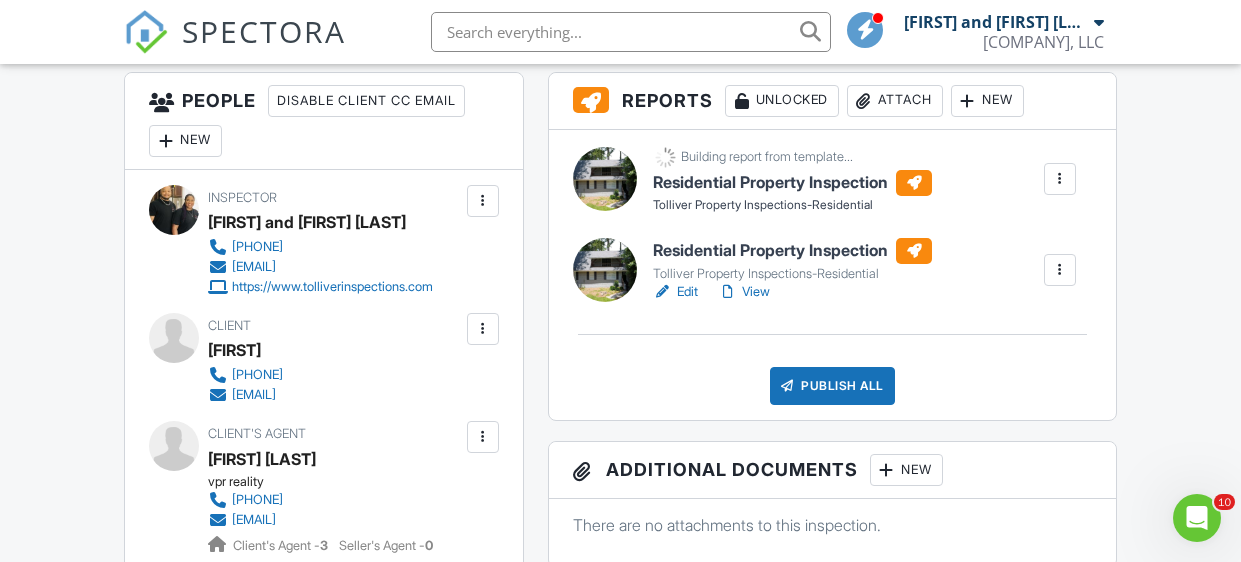 click at bounding box center (1060, 179) 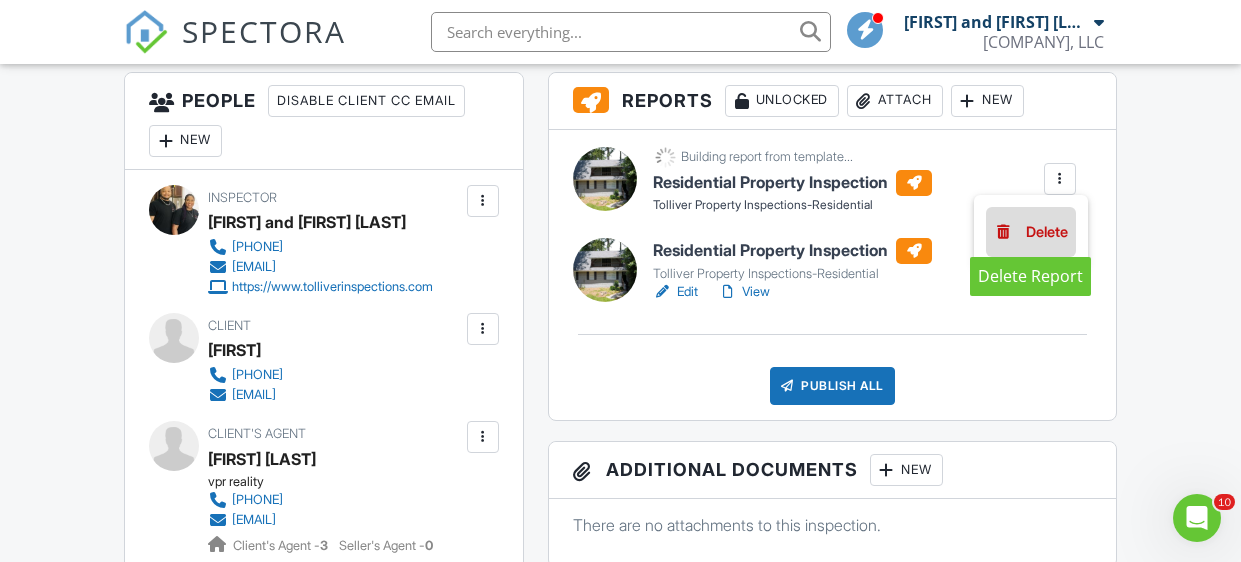 click at bounding box center [1004, 232] 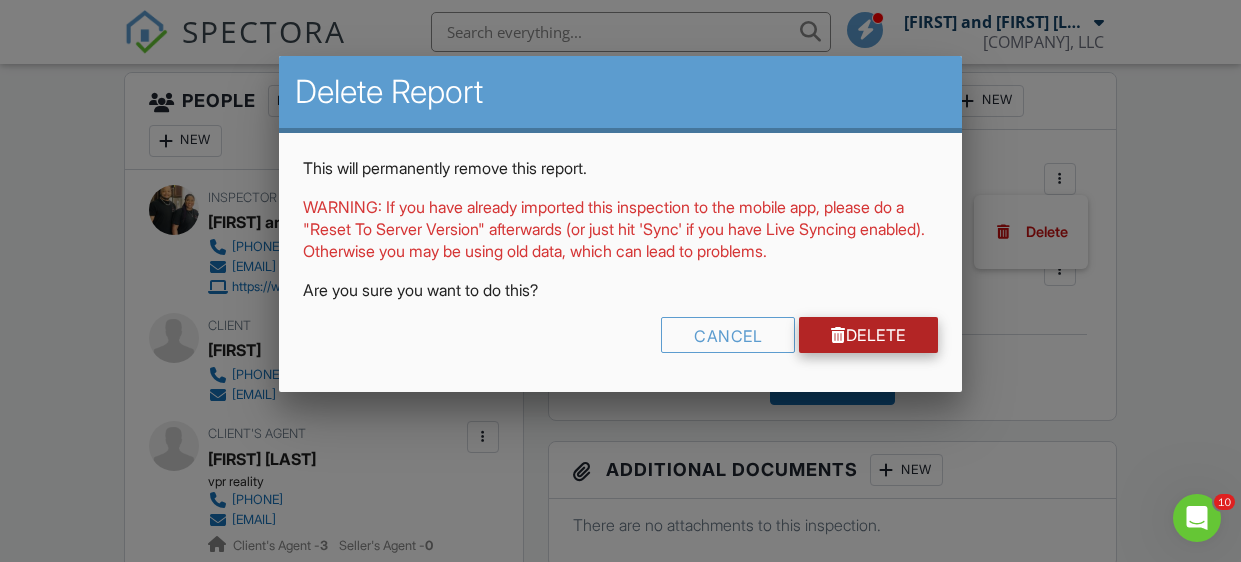 click on "Delete" at bounding box center (868, 335) 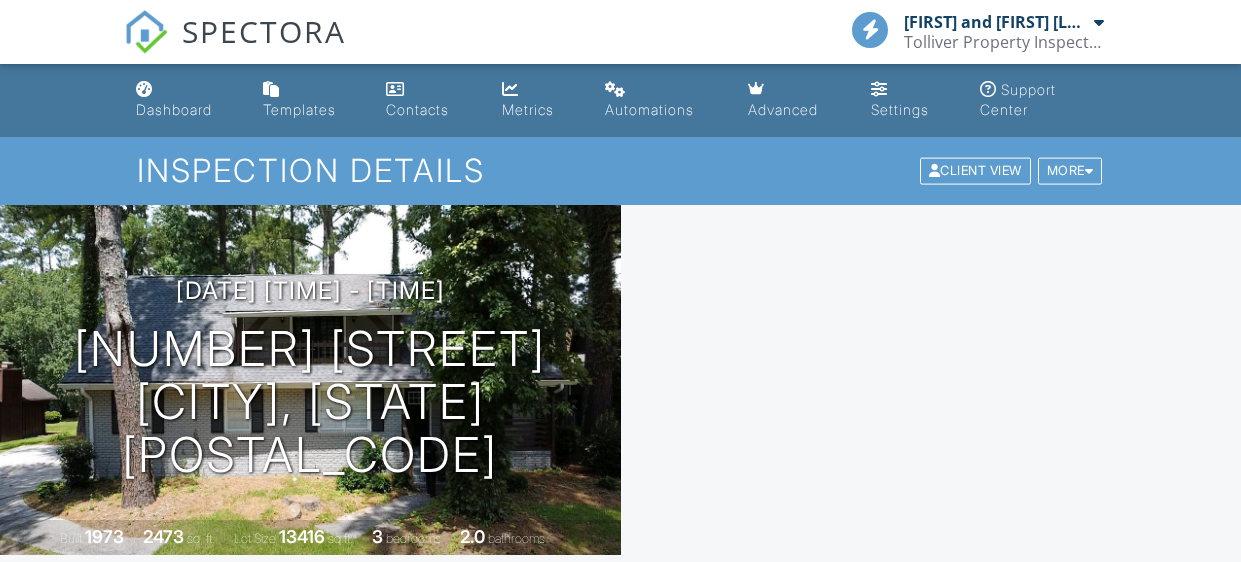 scroll, scrollTop: 0, scrollLeft: 0, axis: both 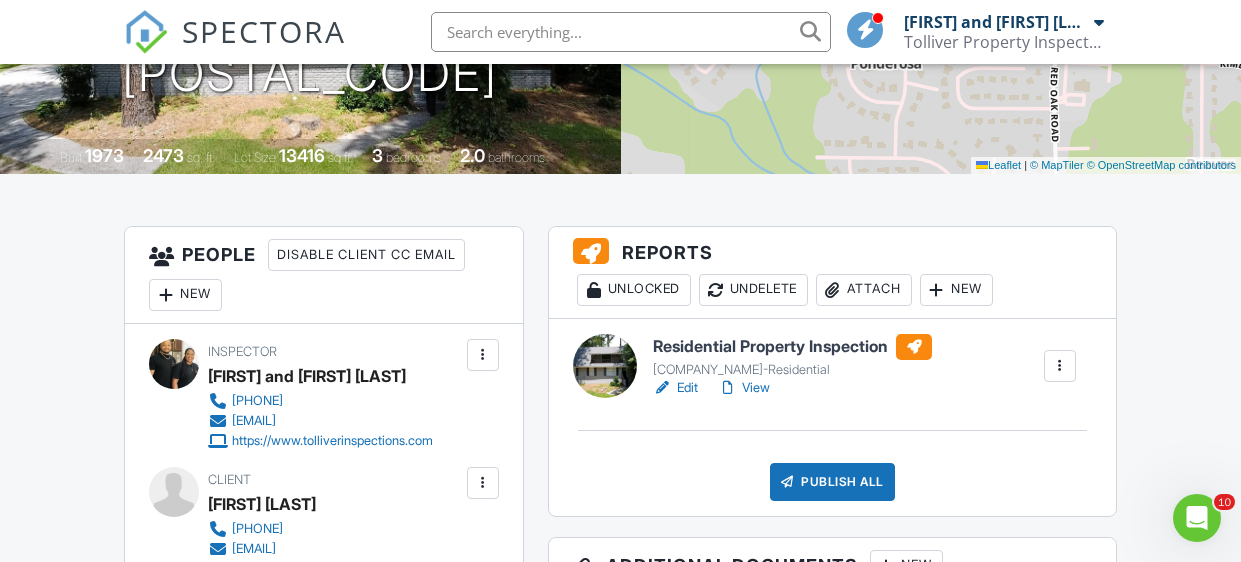 click on "Edit" at bounding box center (675, 388) 